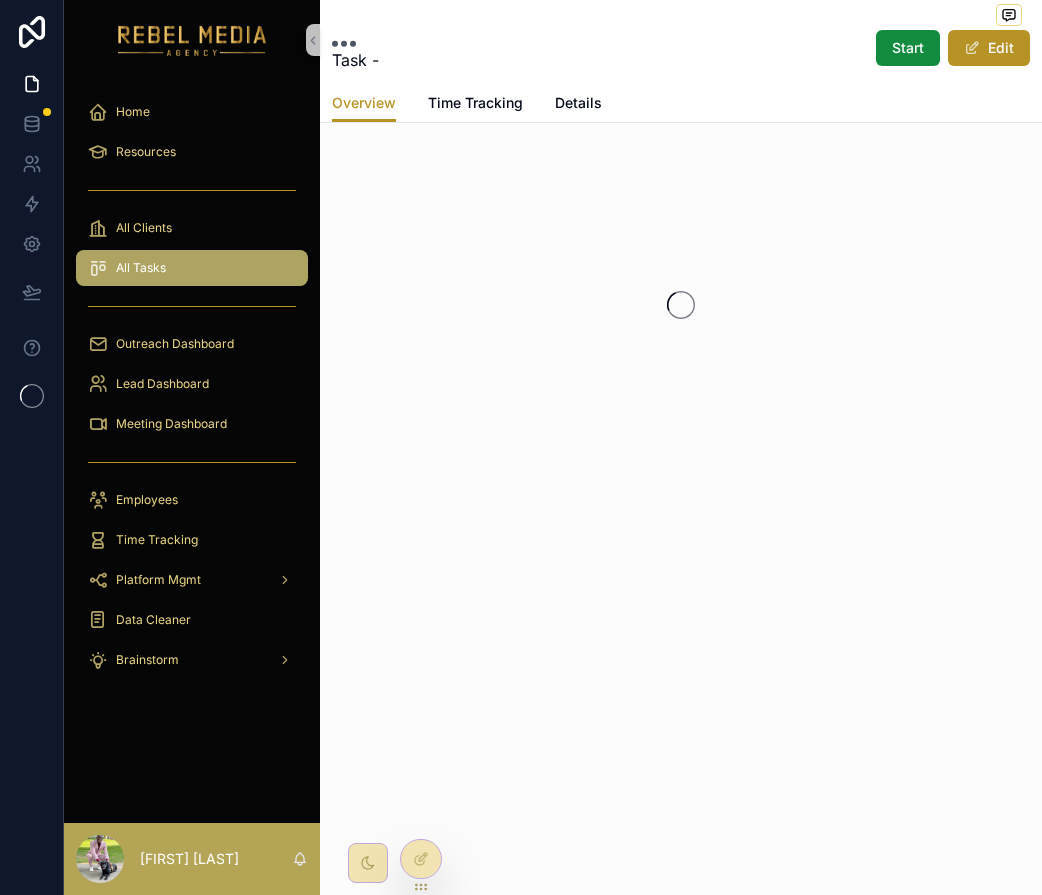 scroll, scrollTop: 0, scrollLeft: 0, axis: both 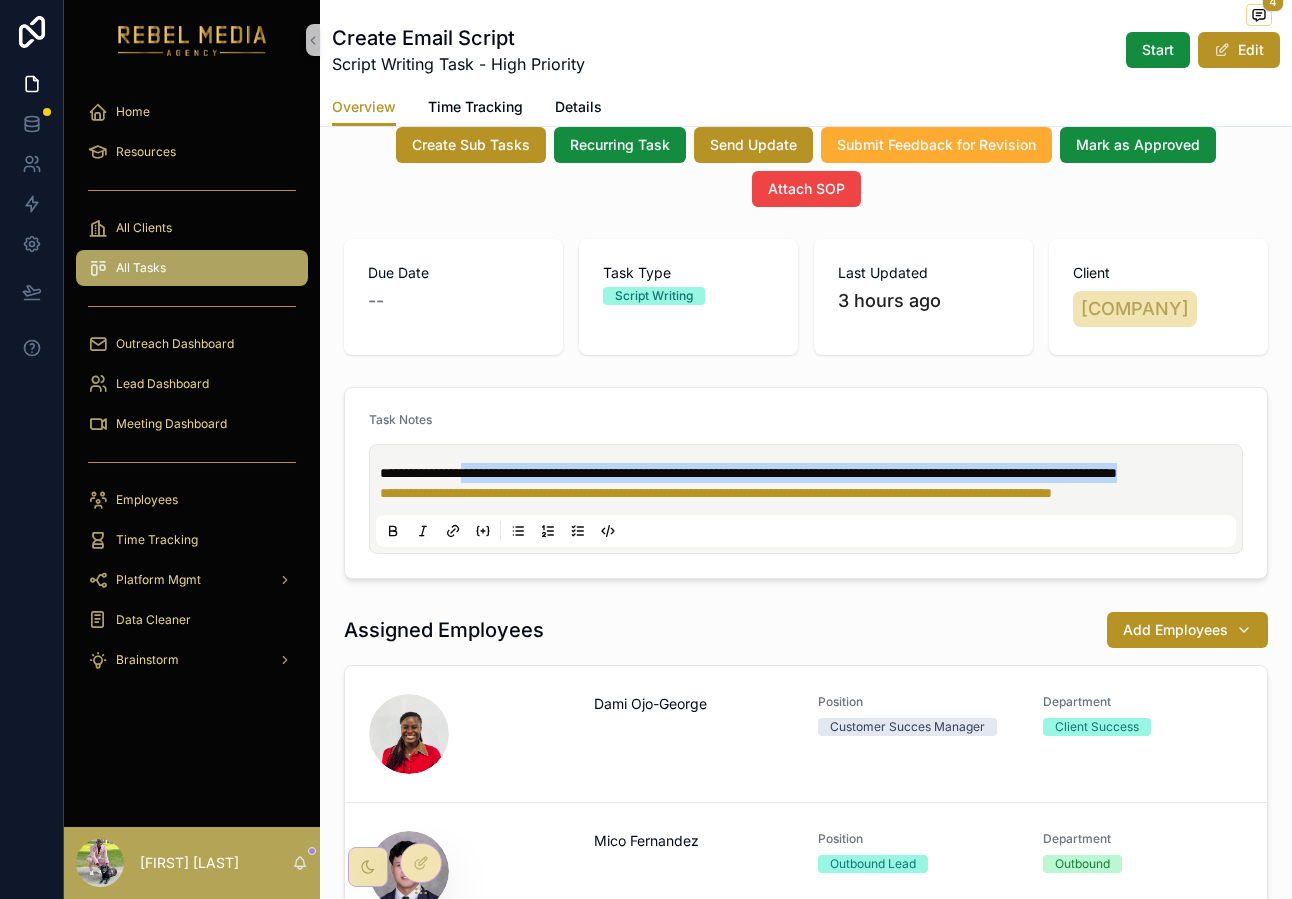 drag, startPoint x: 483, startPoint y: 498, endPoint x: 830, endPoint y: 521, distance: 347.7614 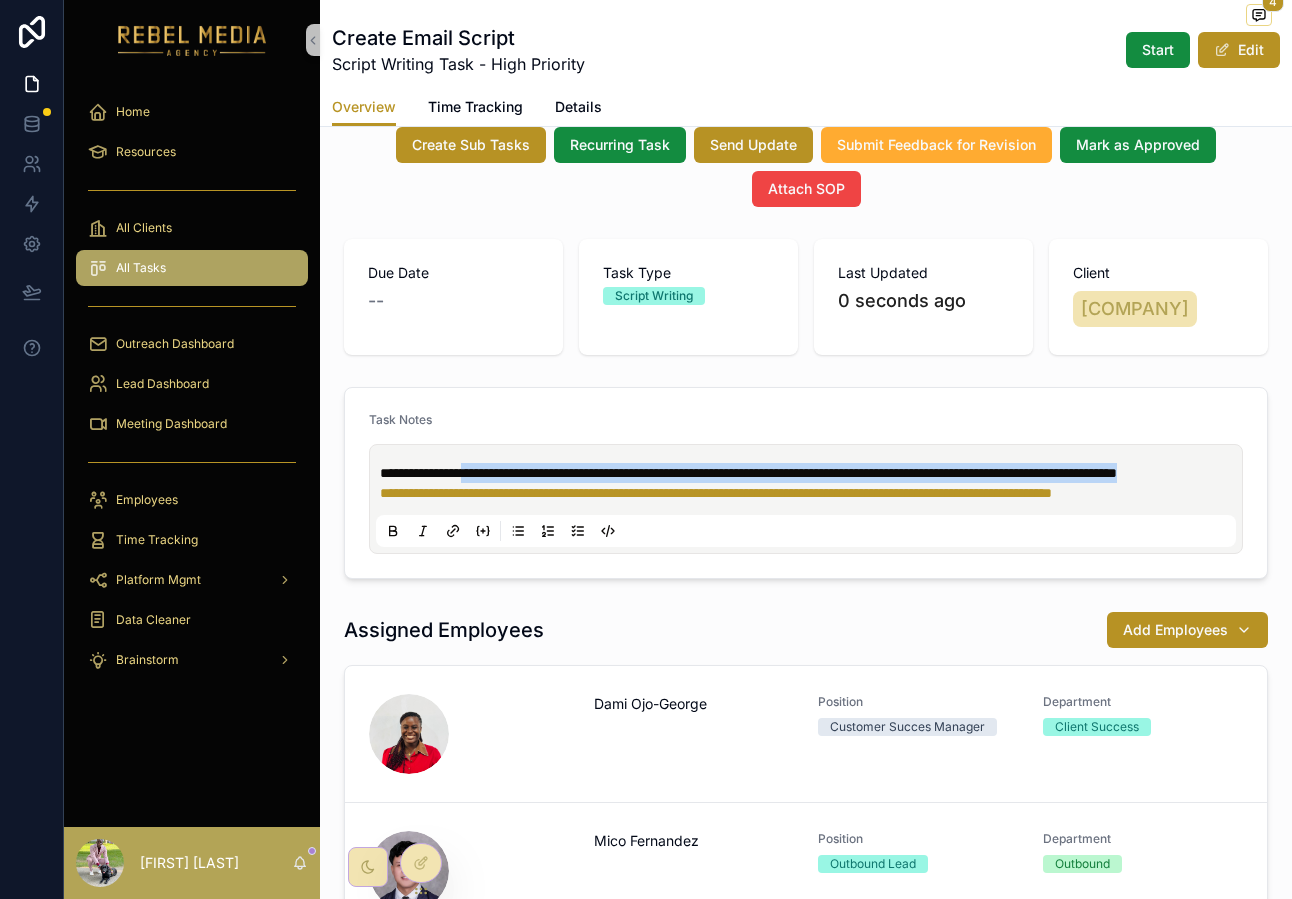 copy on "**********" 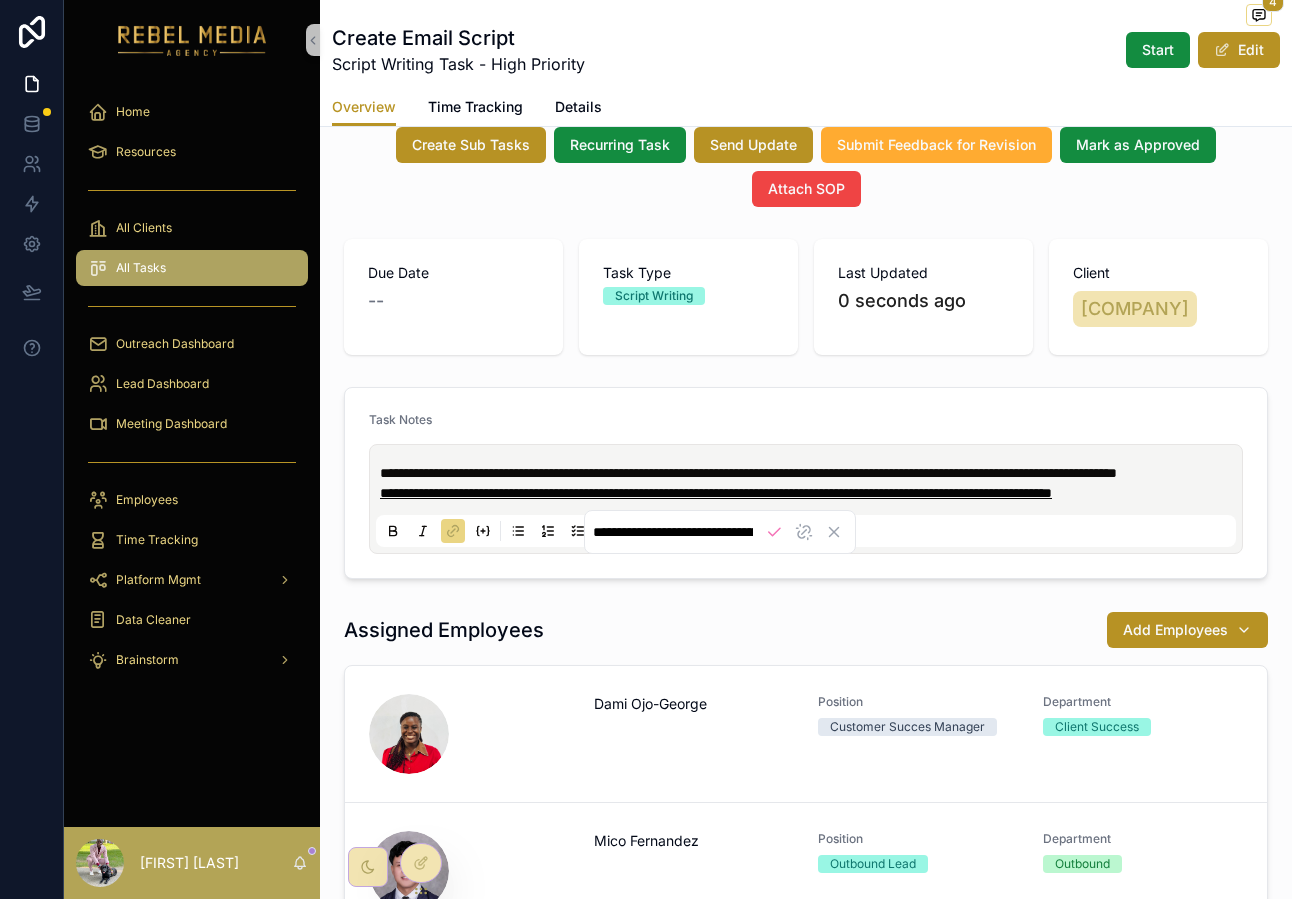 scroll, scrollTop: 0, scrollLeft: 882, axis: horizontal 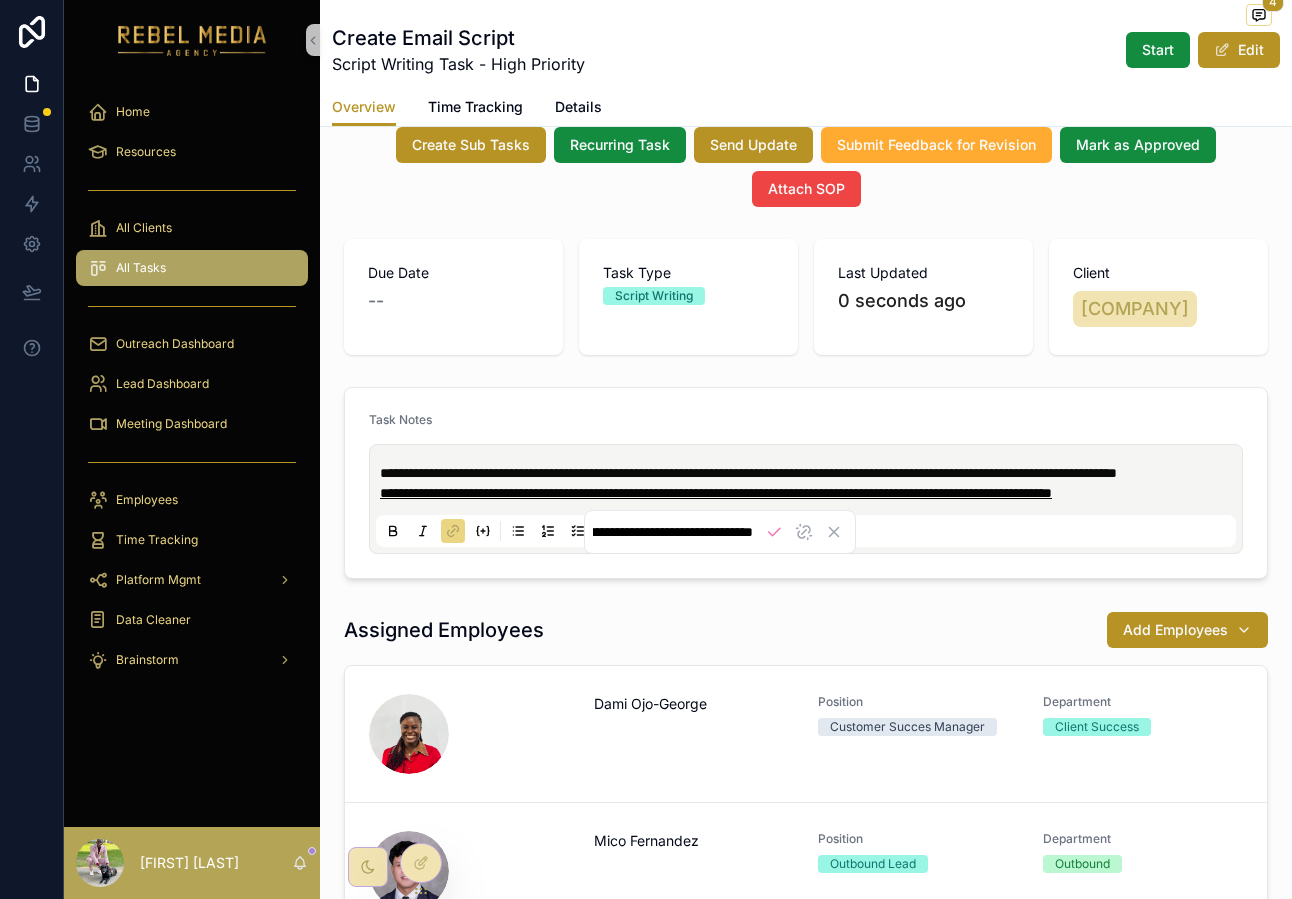 drag, startPoint x: 870, startPoint y: 568, endPoint x: 390, endPoint y: 537, distance: 481 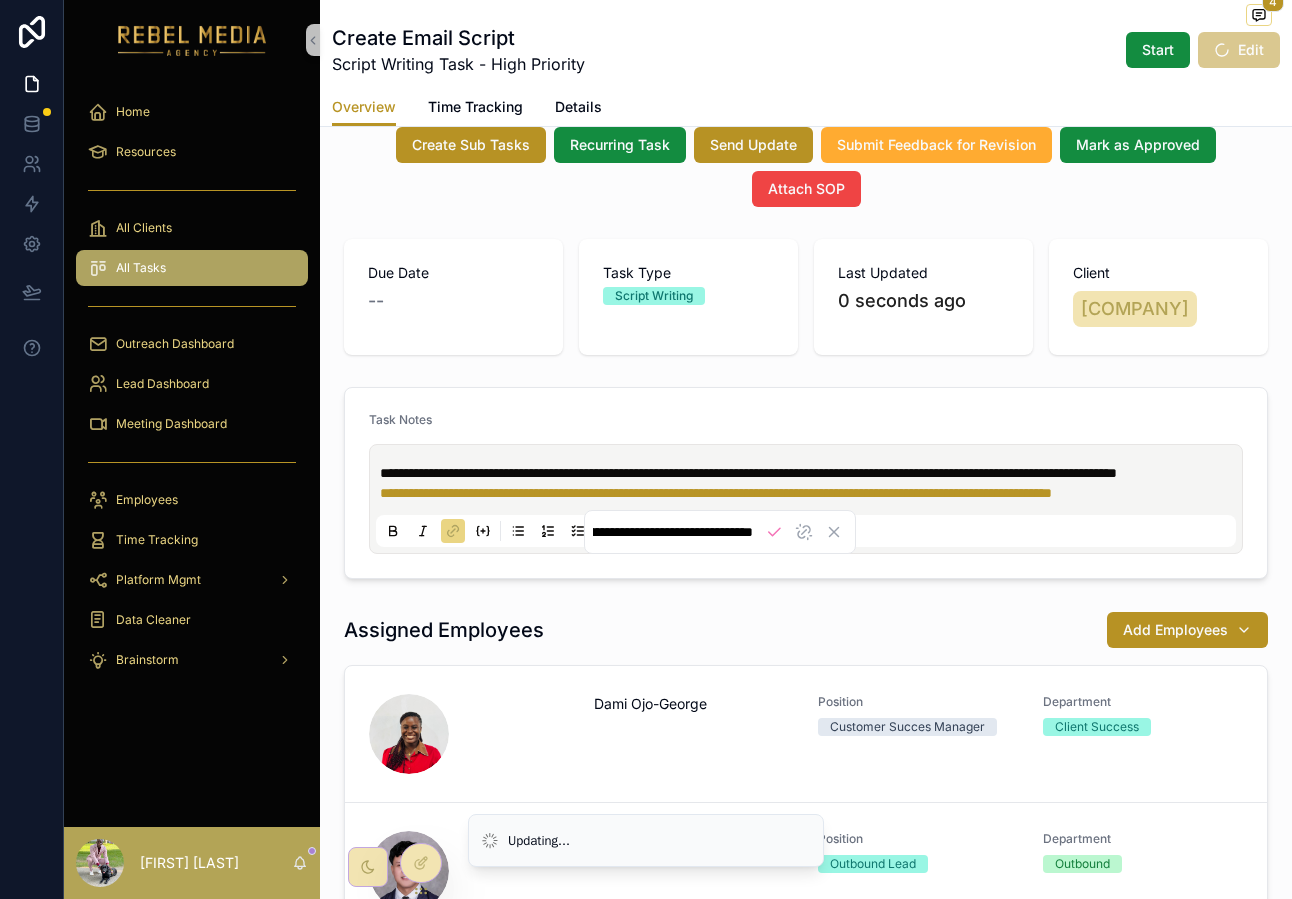 click on "**********" at bounding box center (806, 499) 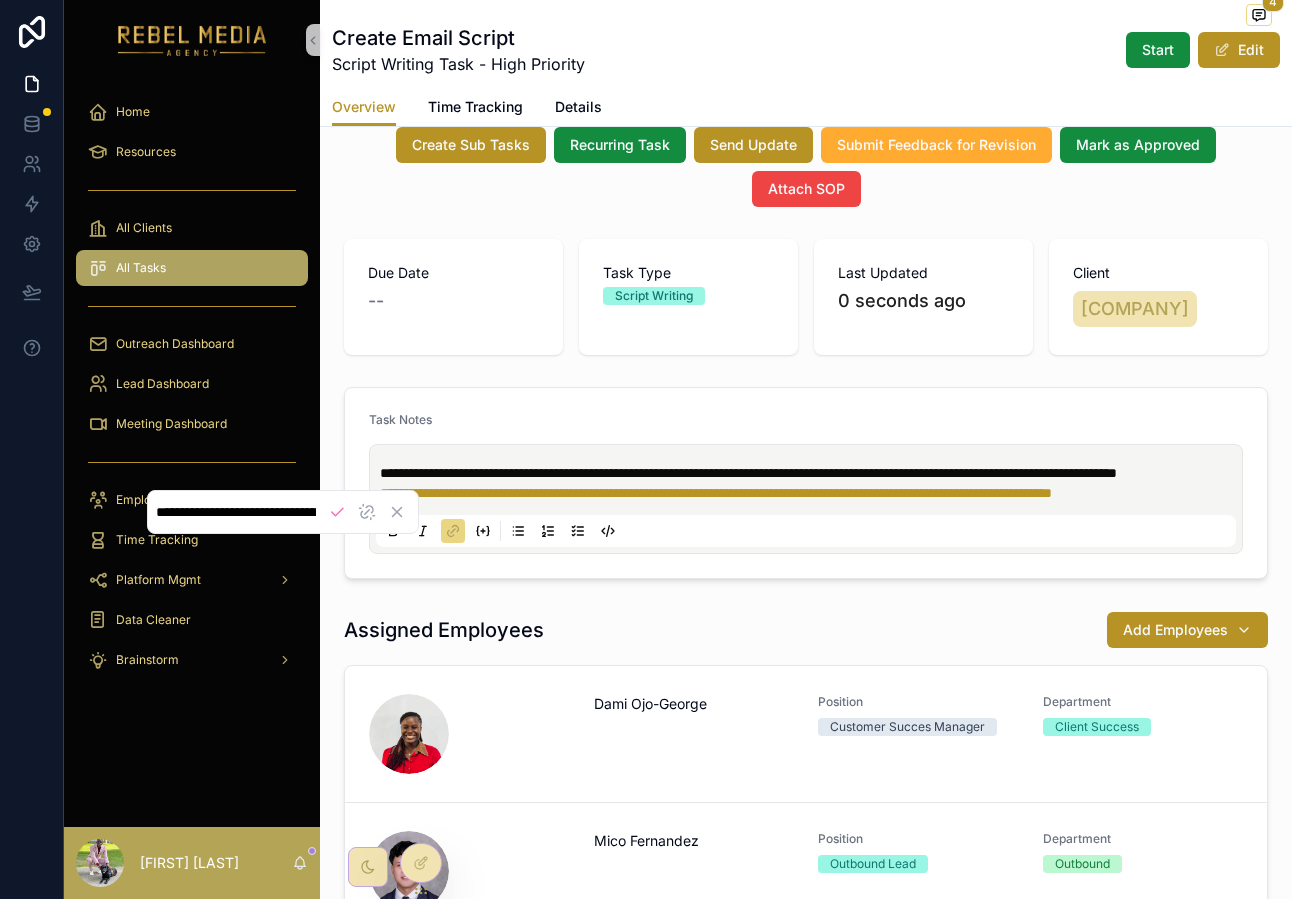 scroll, scrollTop: 0, scrollLeft: 882, axis: horizontal 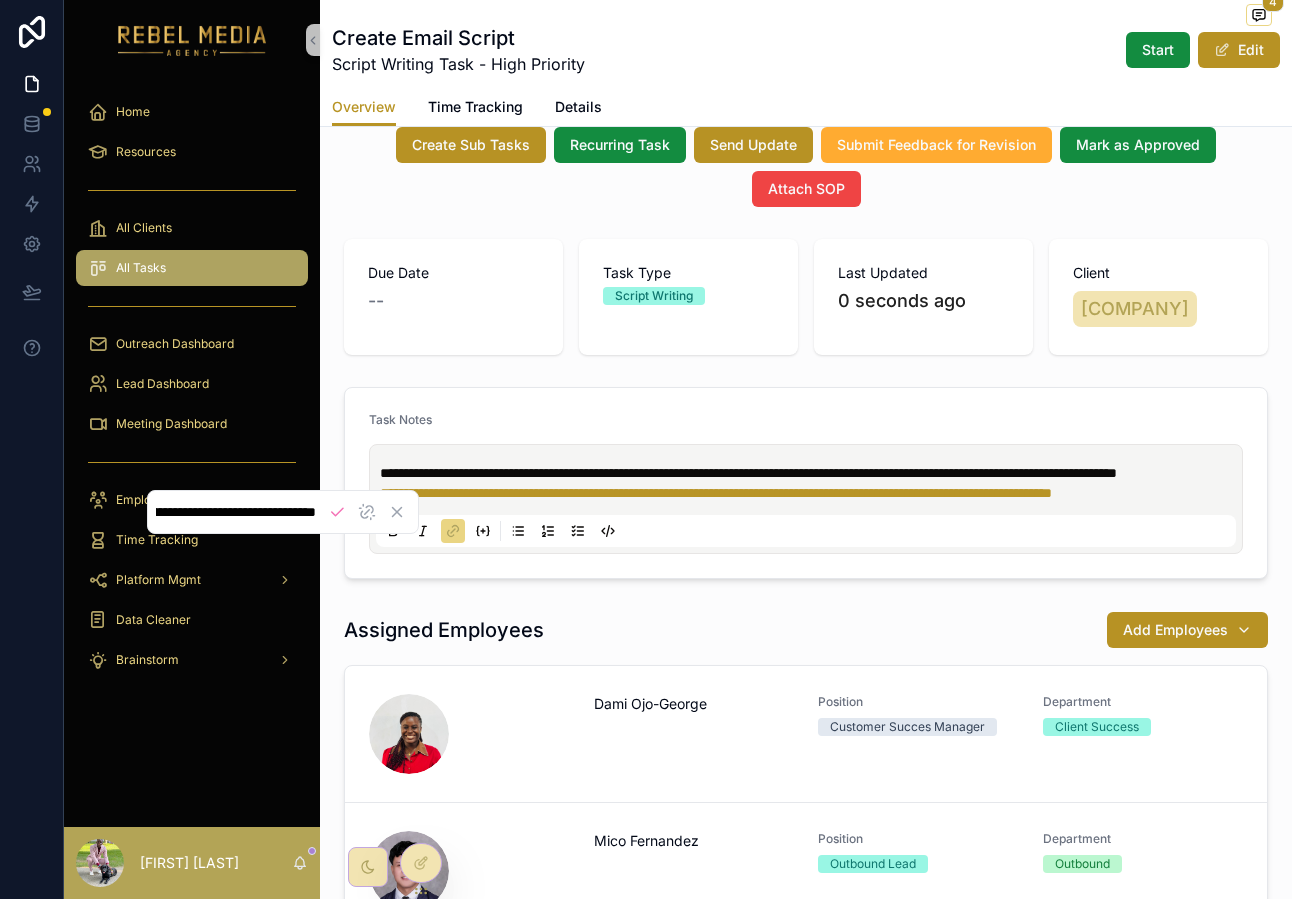 drag, startPoint x: 381, startPoint y: 540, endPoint x: 859, endPoint y: 552, distance: 478.1506 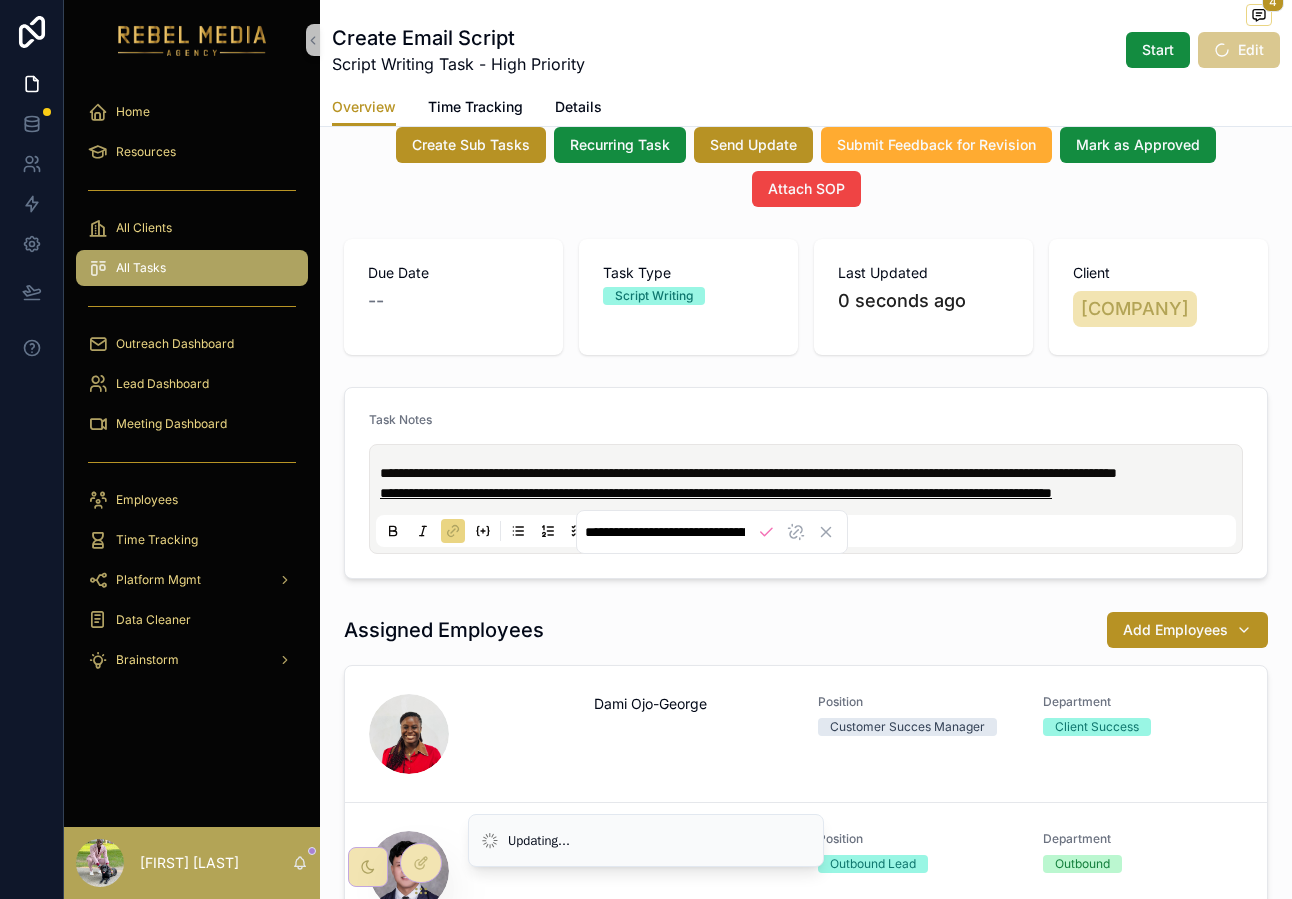 scroll, scrollTop: 0, scrollLeft: 882, axis: horizontal 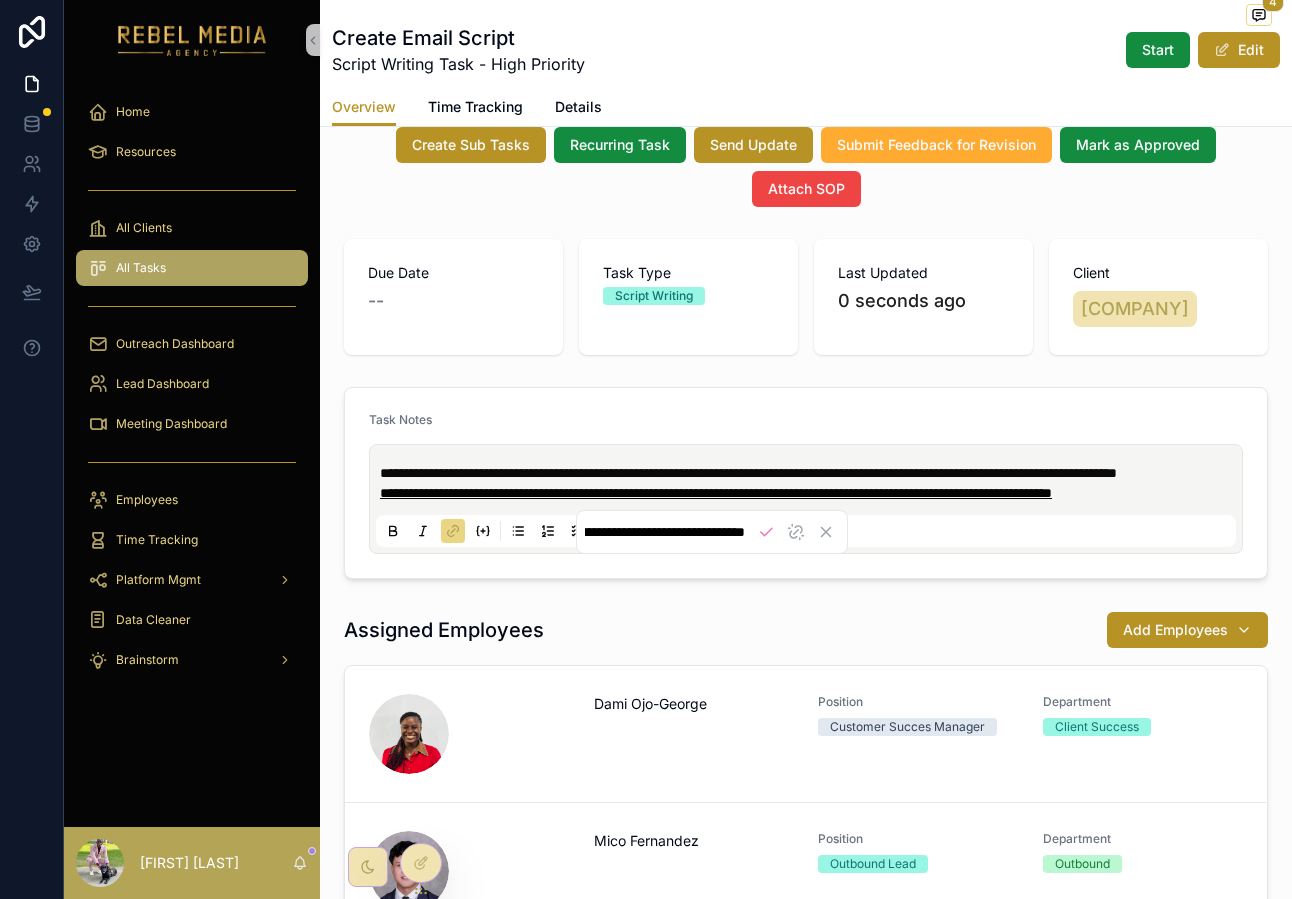 drag, startPoint x: 850, startPoint y: 562, endPoint x: 381, endPoint y: 542, distance: 469.42624 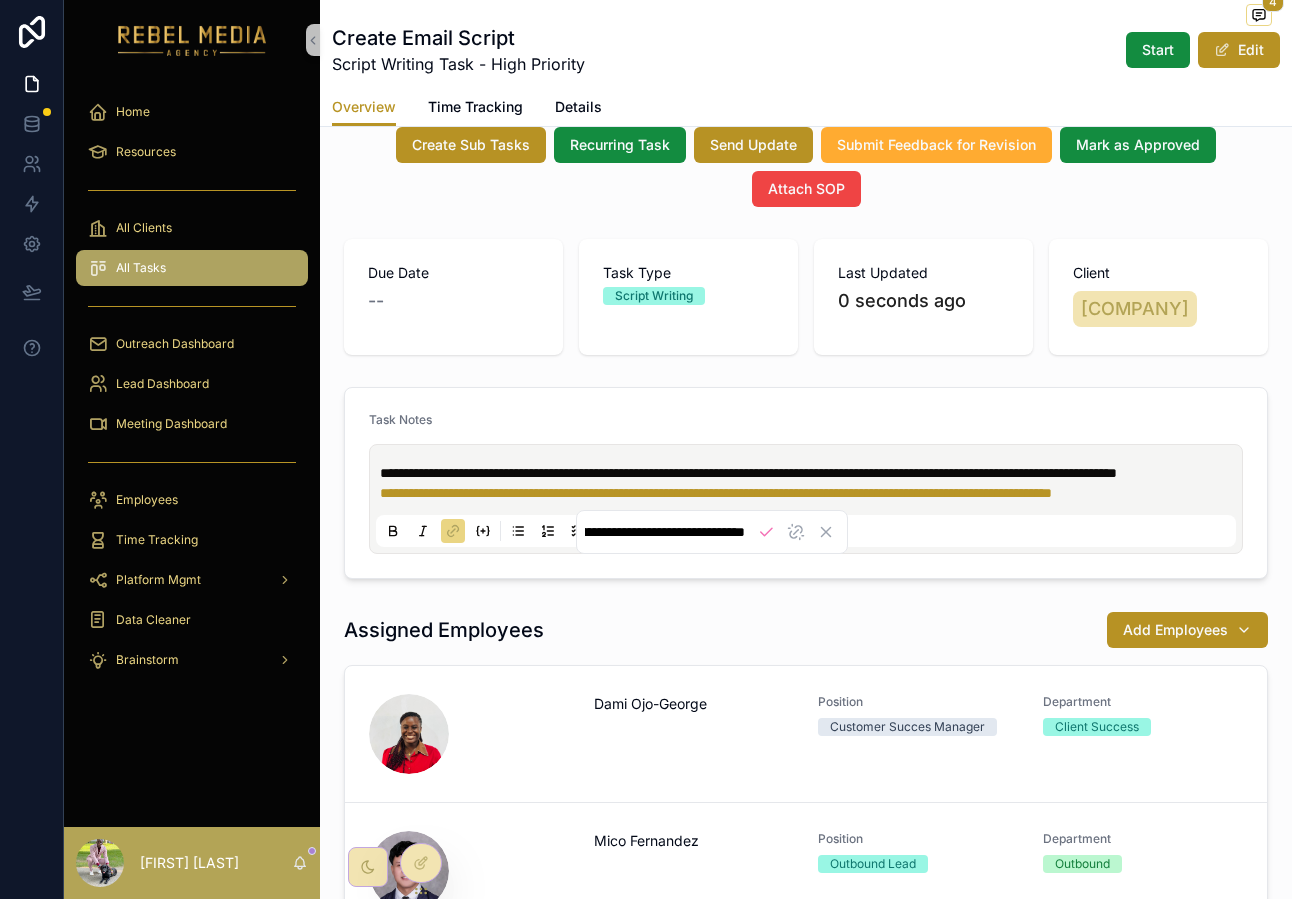 click on "**********" at bounding box center (665, 532) 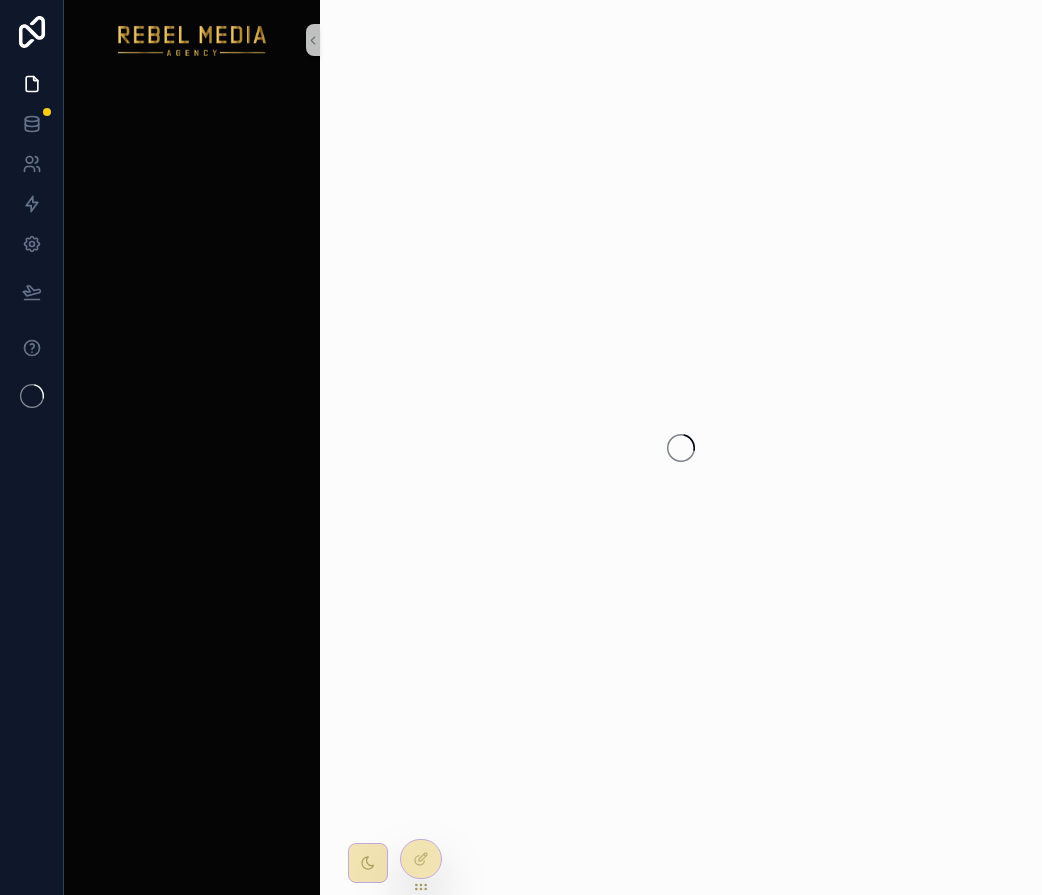 scroll, scrollTop: 0, scrollLeft: 0, axis: both 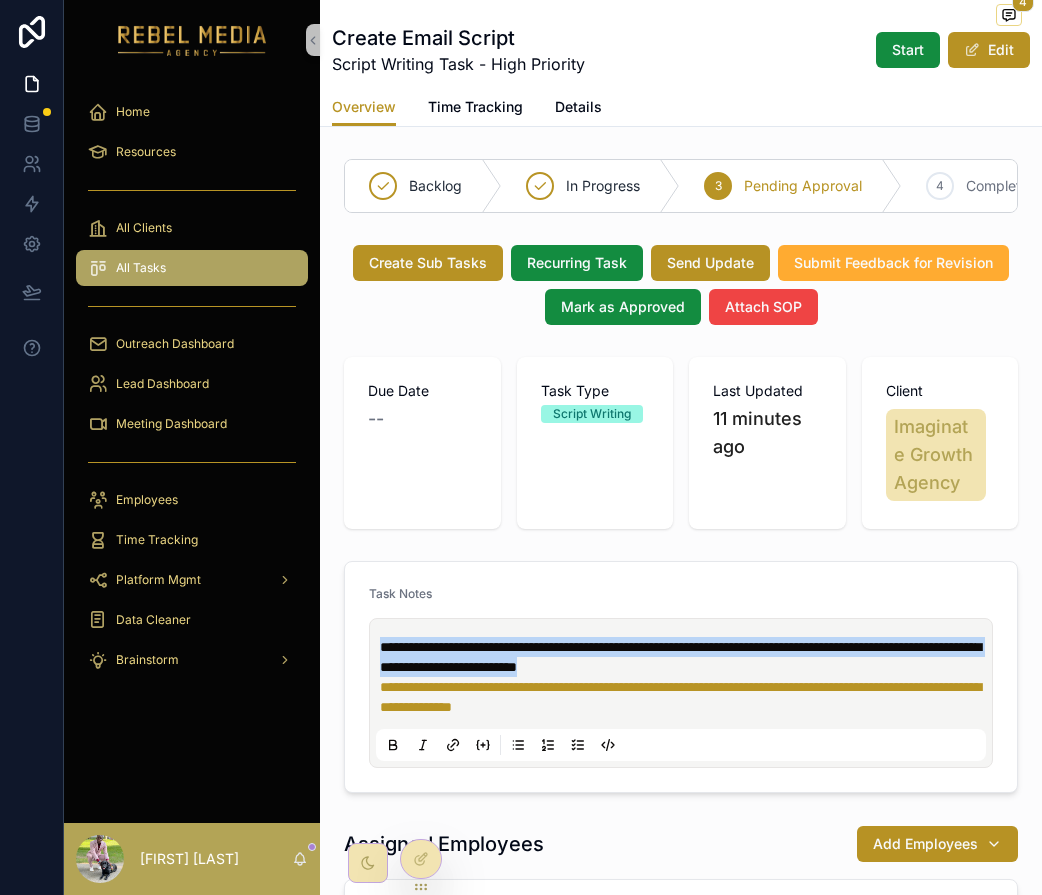 drag, startPoint x: 838, startPoint y: 683, endPoint x: 375, endPoint y: 601, distance: 470.20526 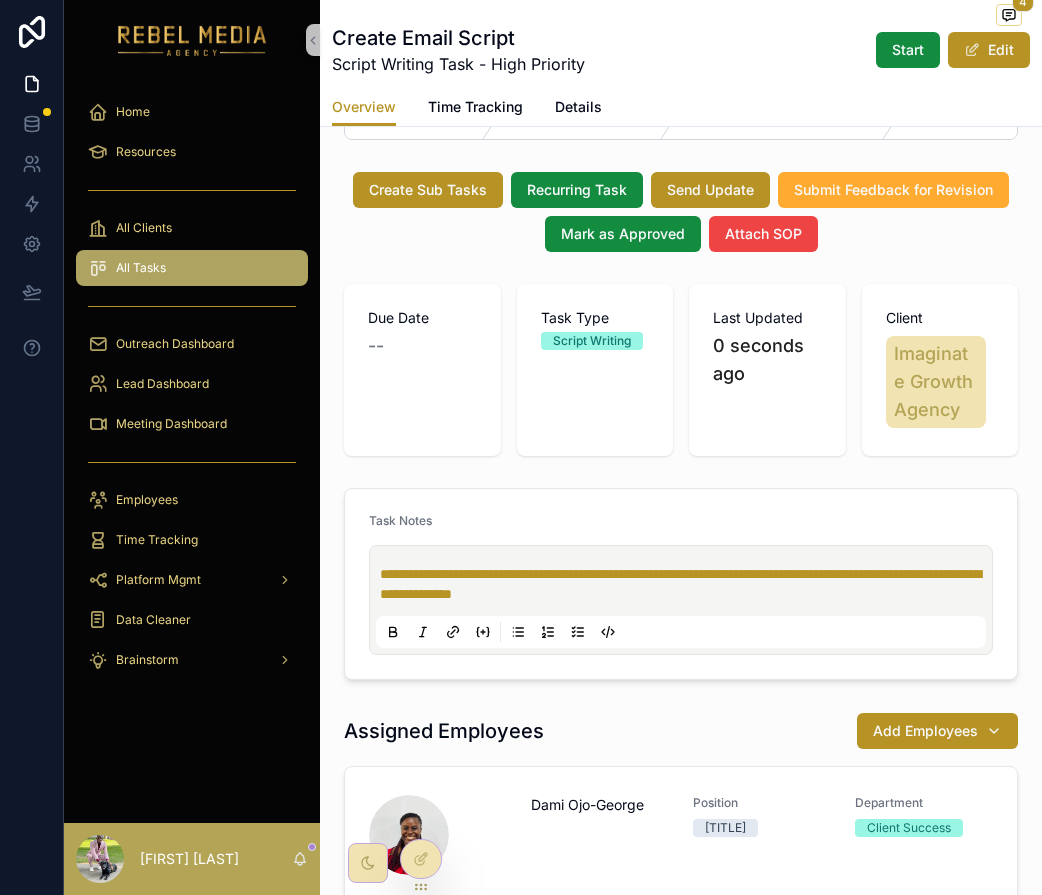 scroll, scrollTop: 0, scrollLeft: 0, axis: both 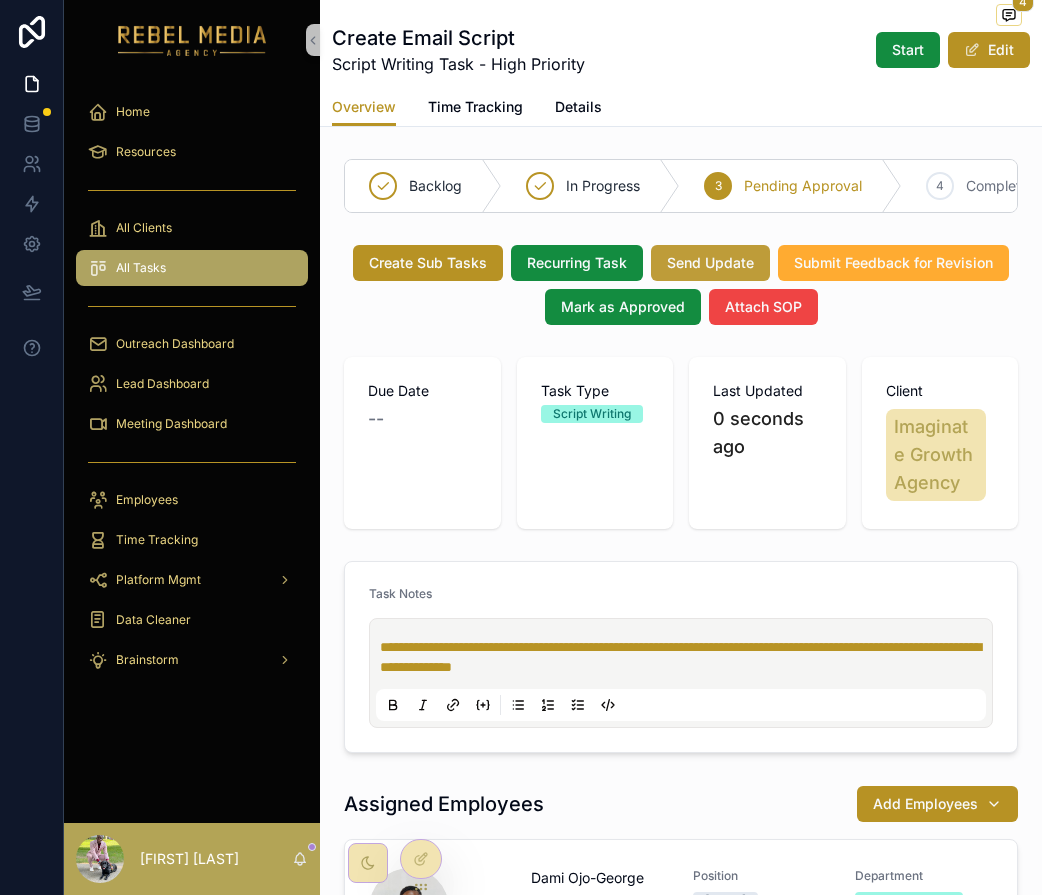 click on "Send Update" at bounding box center (710, 263) 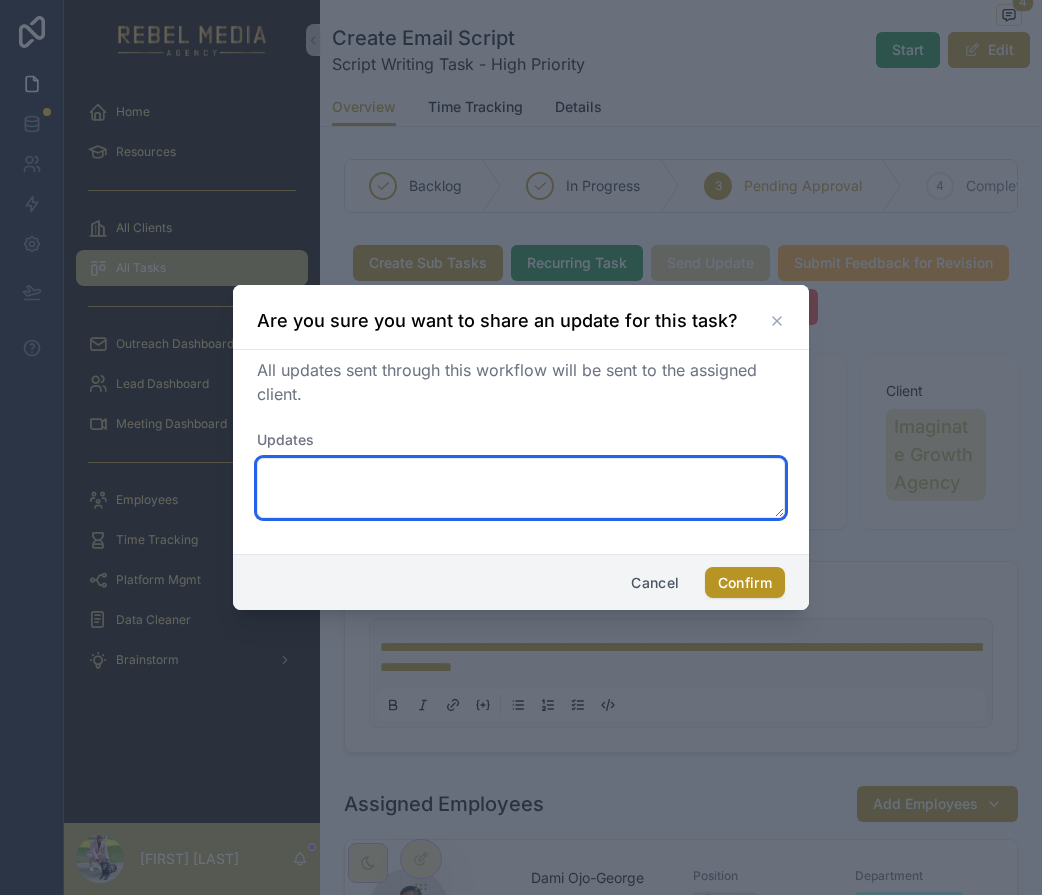 click at bounding box center (521, 488) 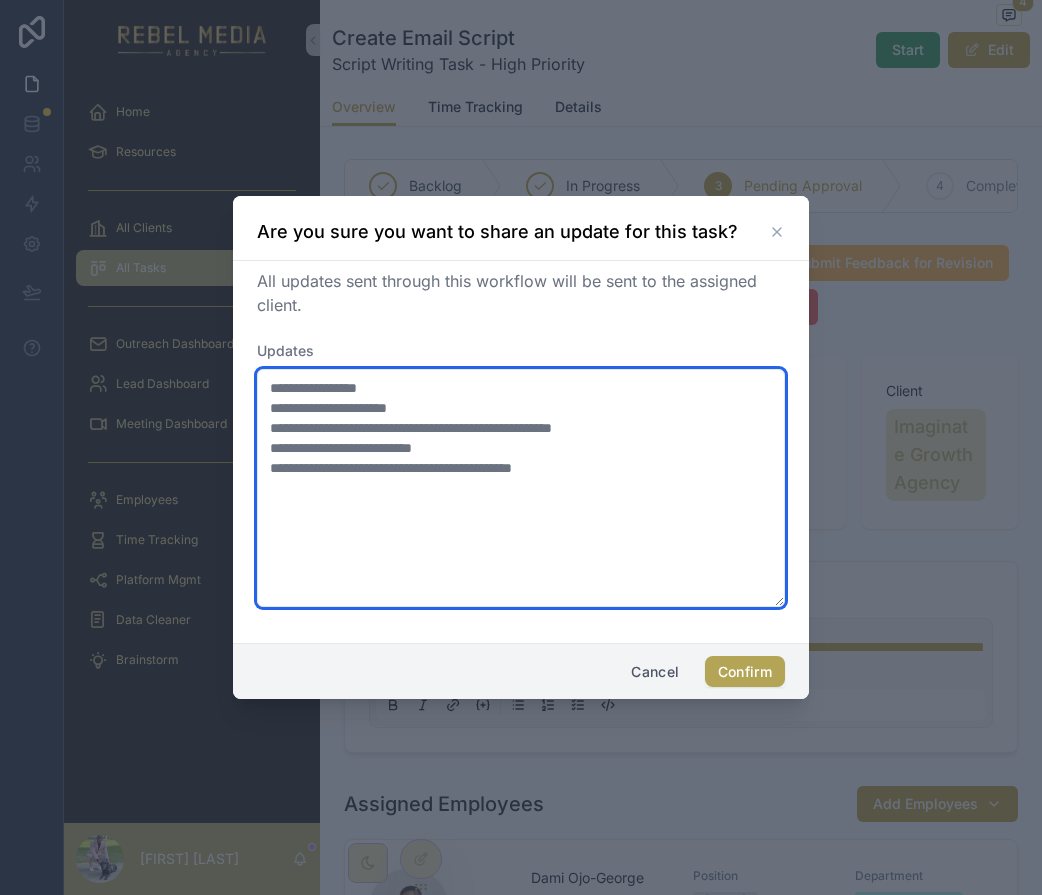 type on "**********" 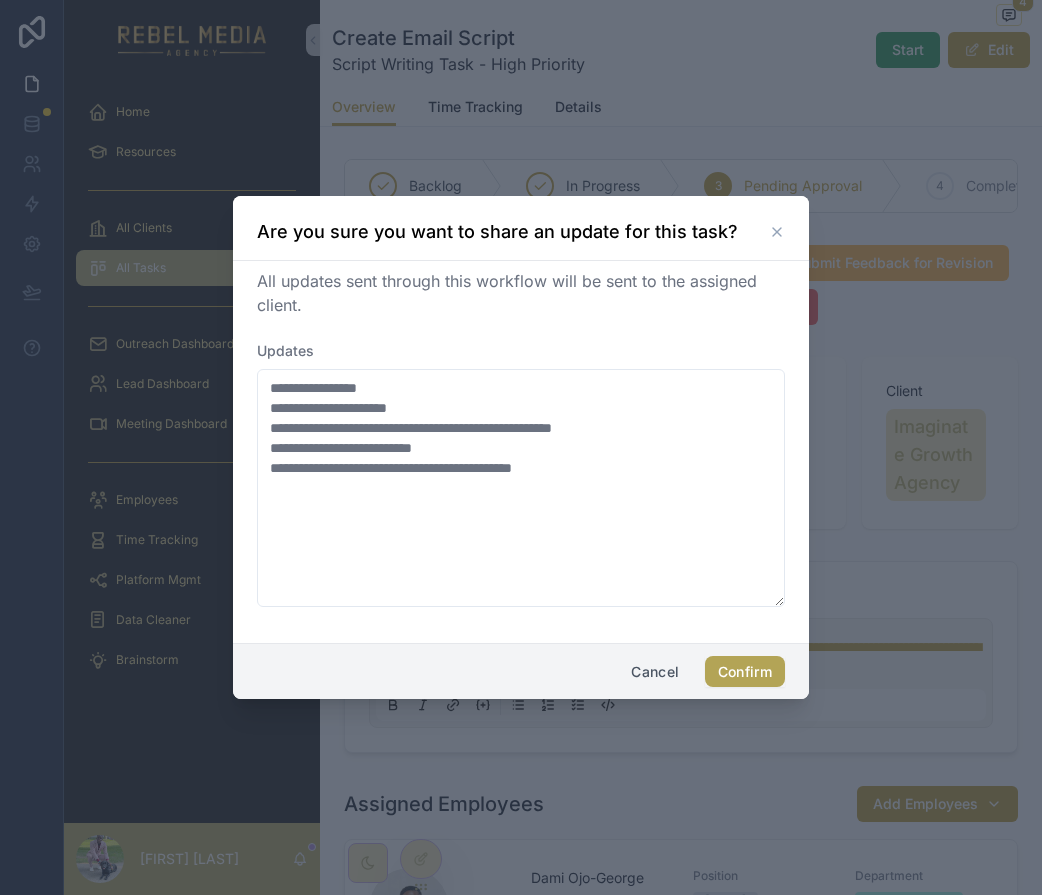 click on "Confirm" at bounding box center (745, 672) 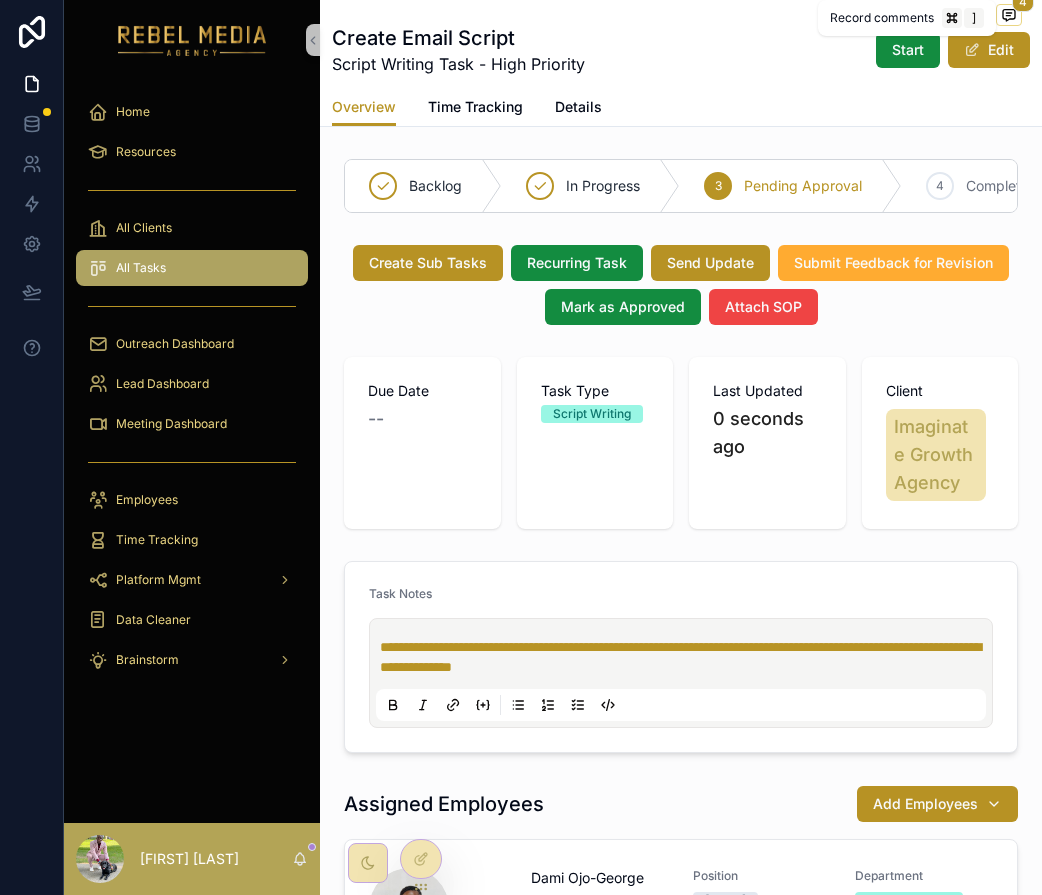 click 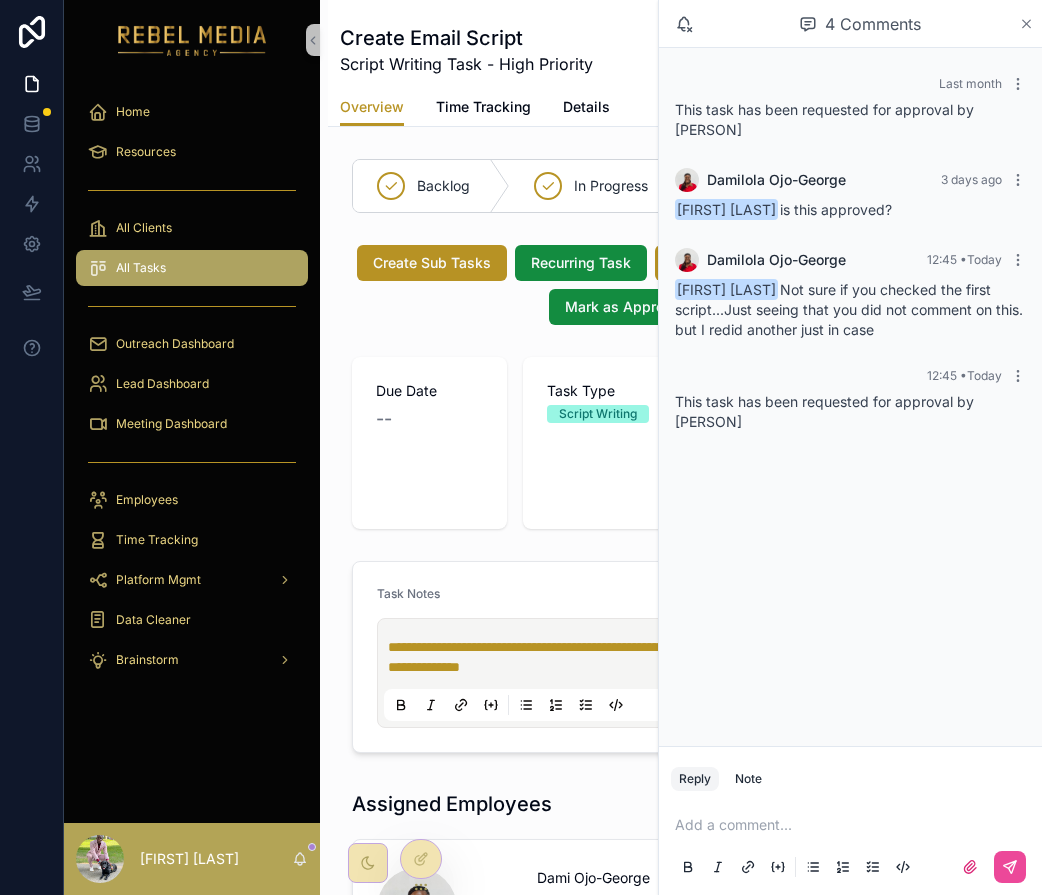 click 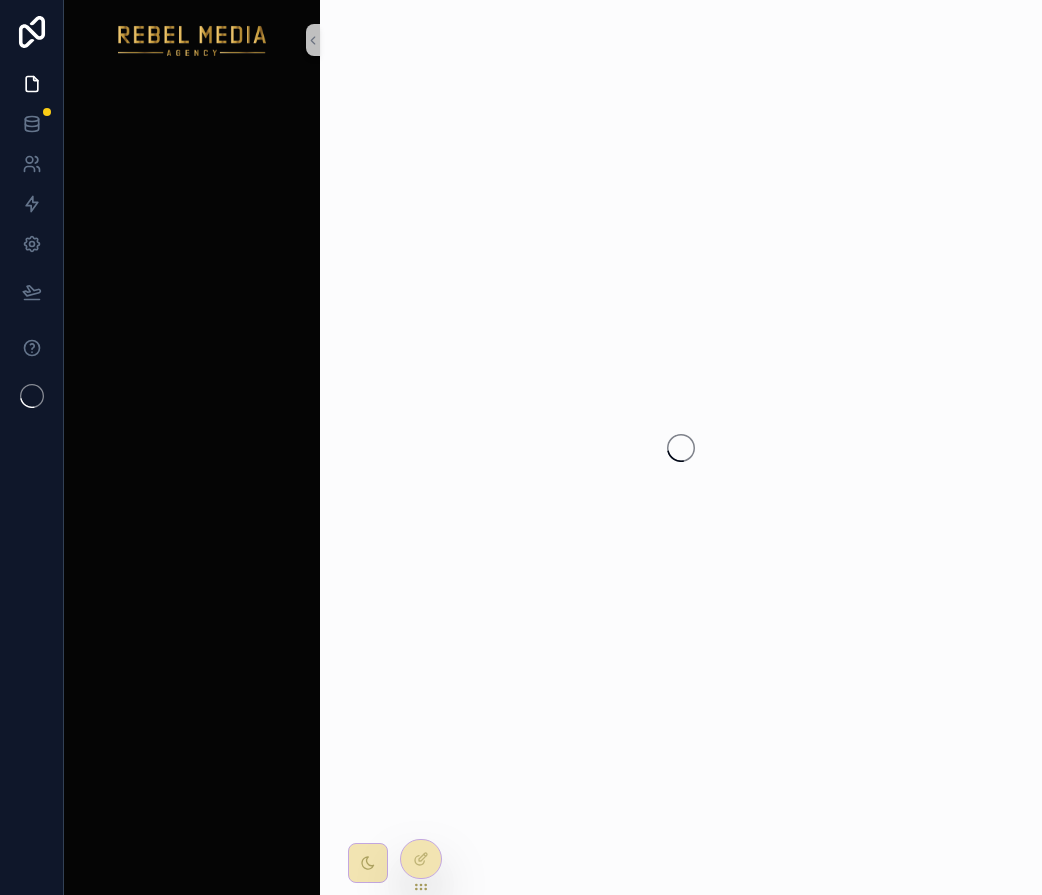 scroll, scrollTop: 0, scrollLeft: 0, axis: both 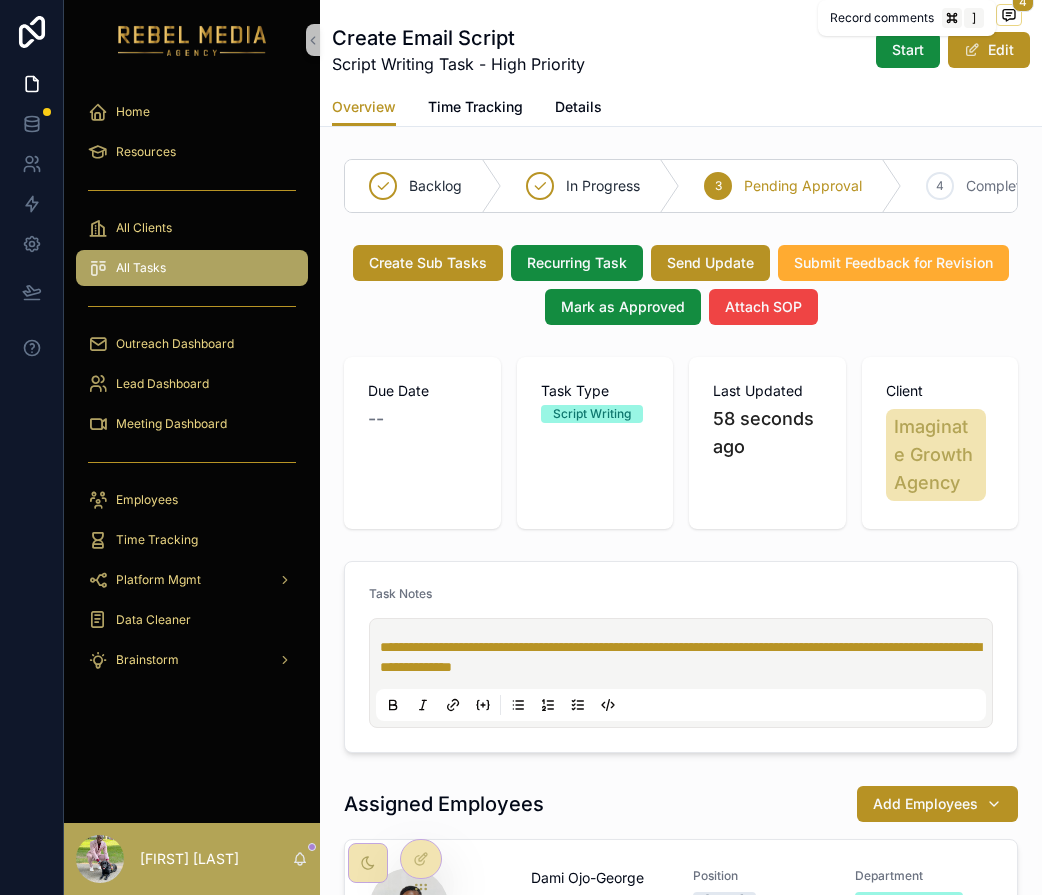 click 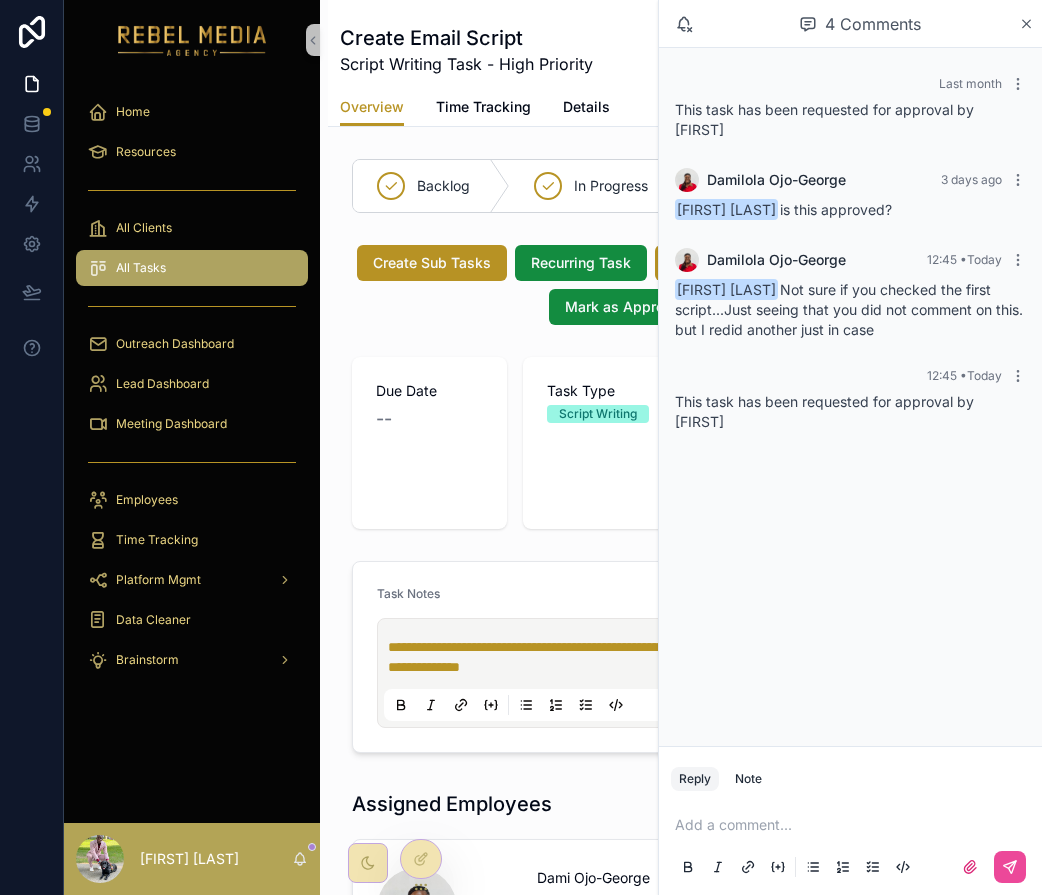 click on "Add a comment..." at bounding box center [850, 845] 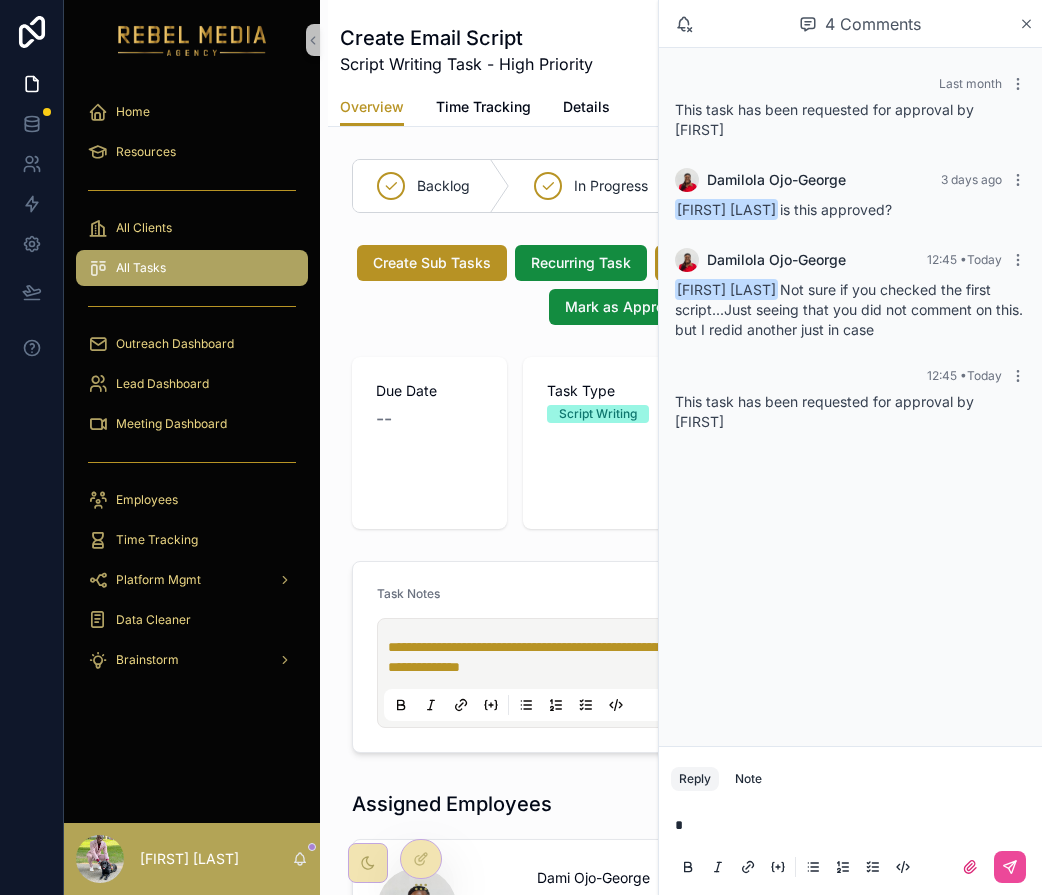 type 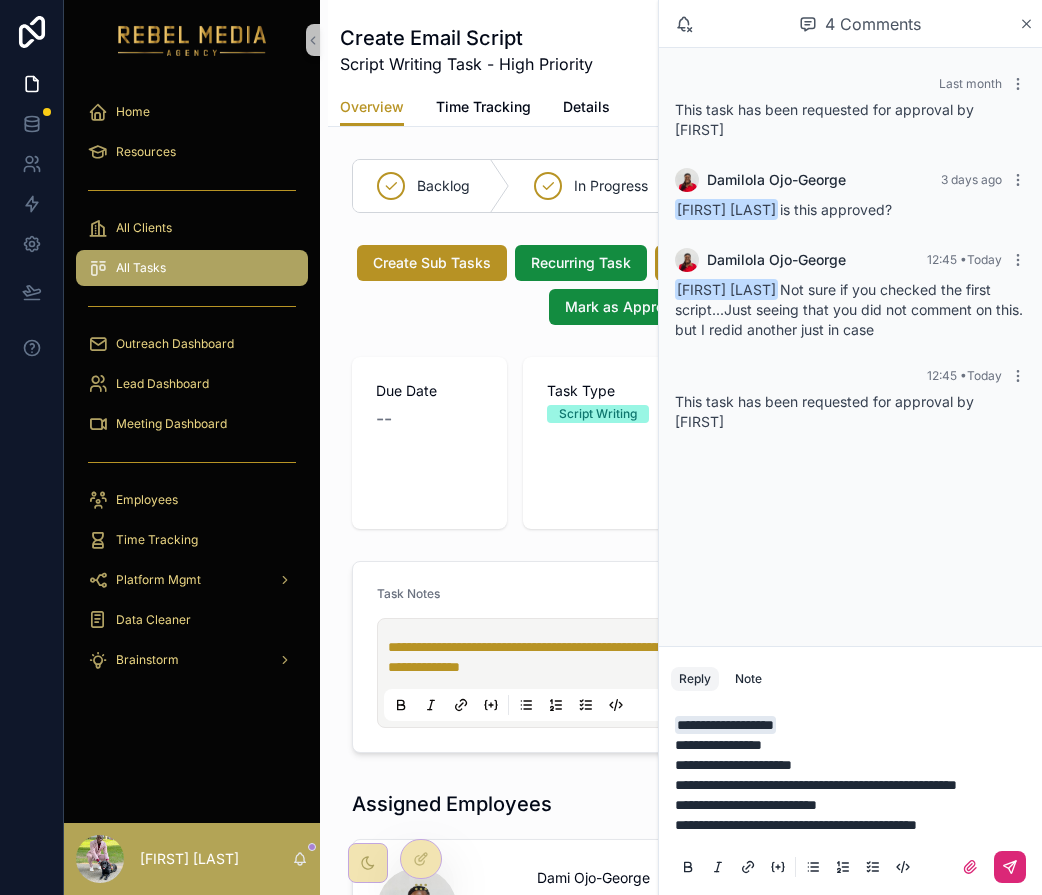 click 